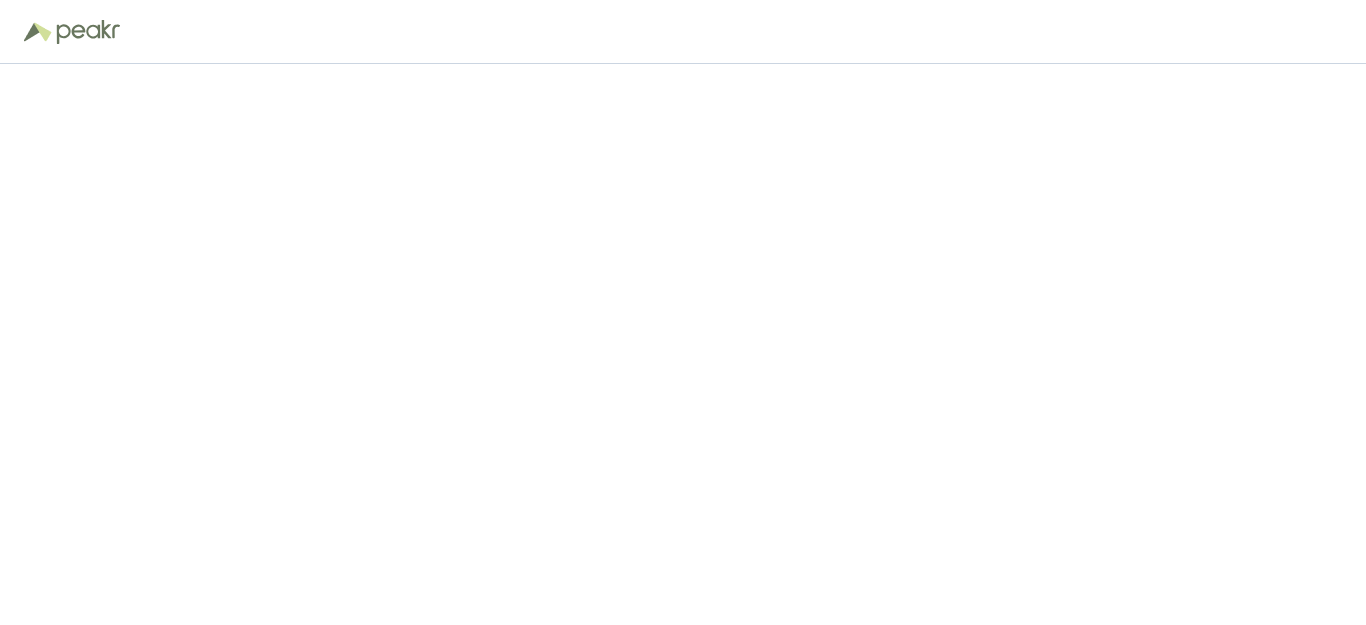 scroll, scrollTop: 0, scrollLeft: 0, axis: both 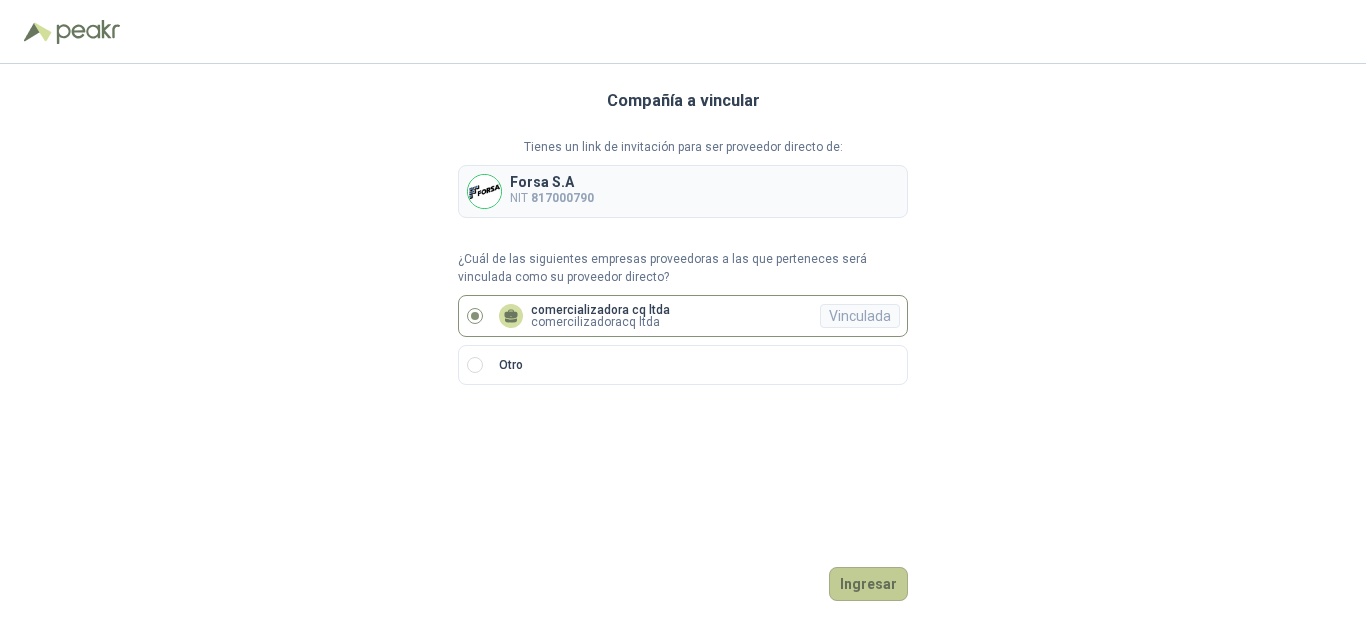 click on "Ingresar" at bounding box center (868, 584) 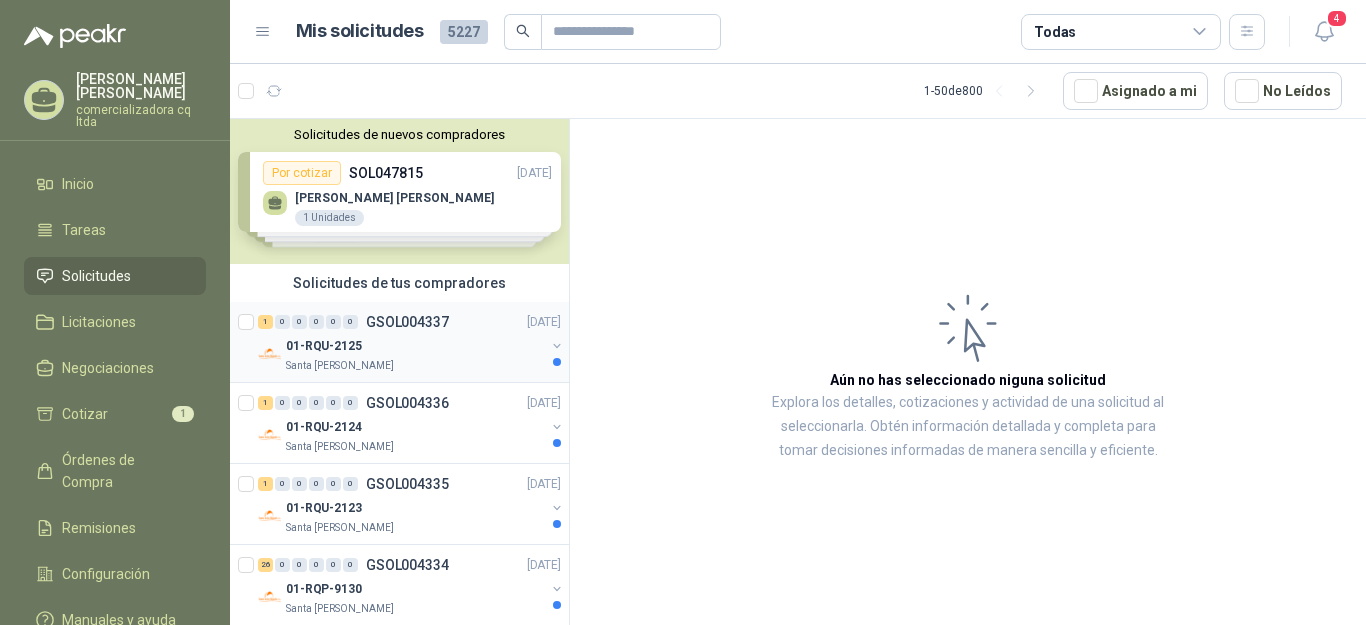 click on "01-RQU-2125" at bounding box center [324, 346] 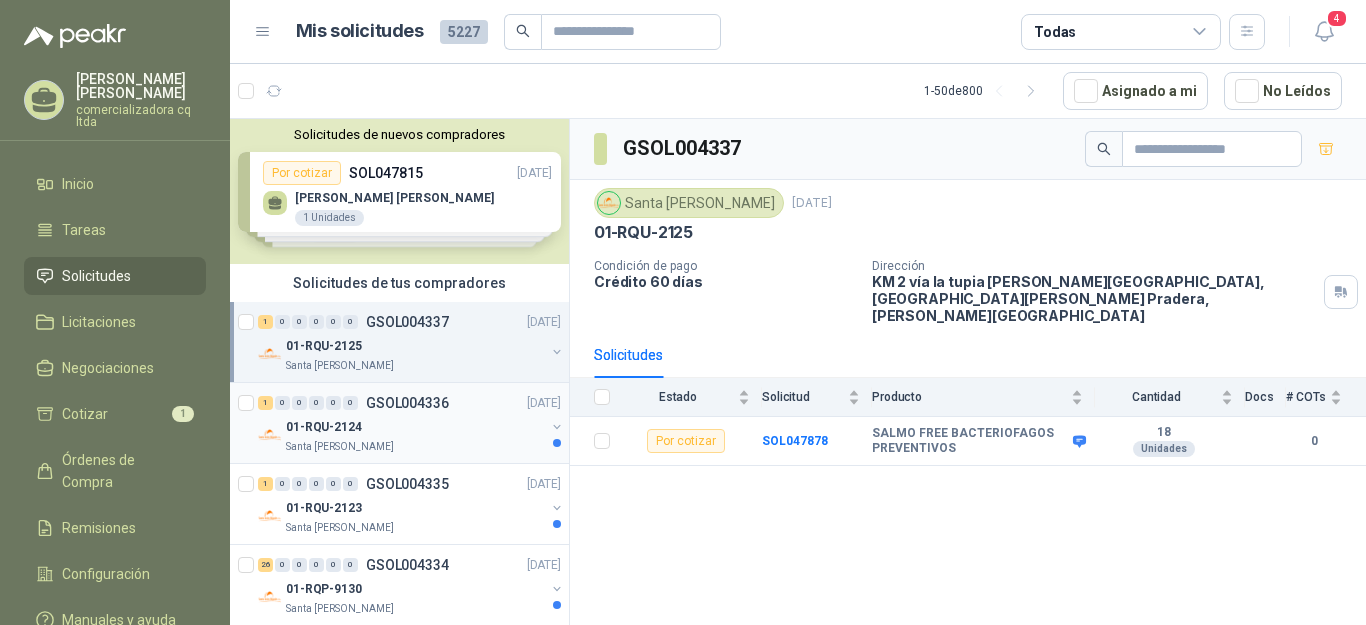 click on "01-RQU-2124" at bounding box center (324, 427) 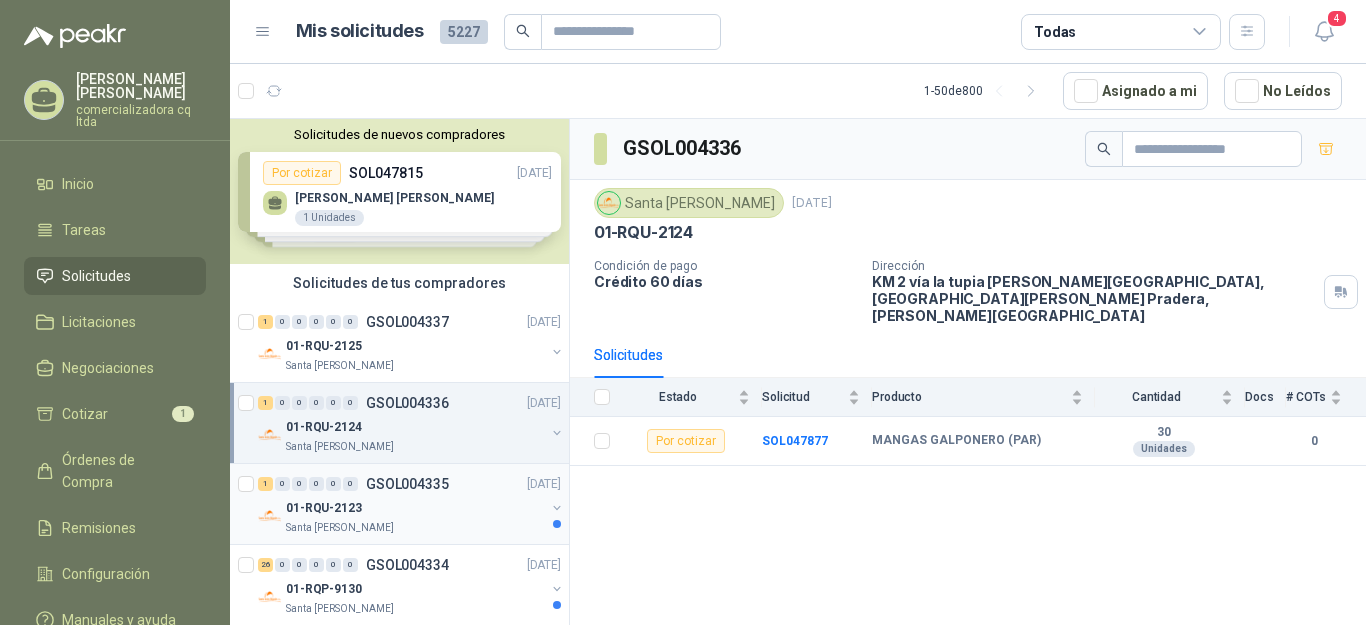 click on "01-RQU-2123" at bounding box center (324, 508) 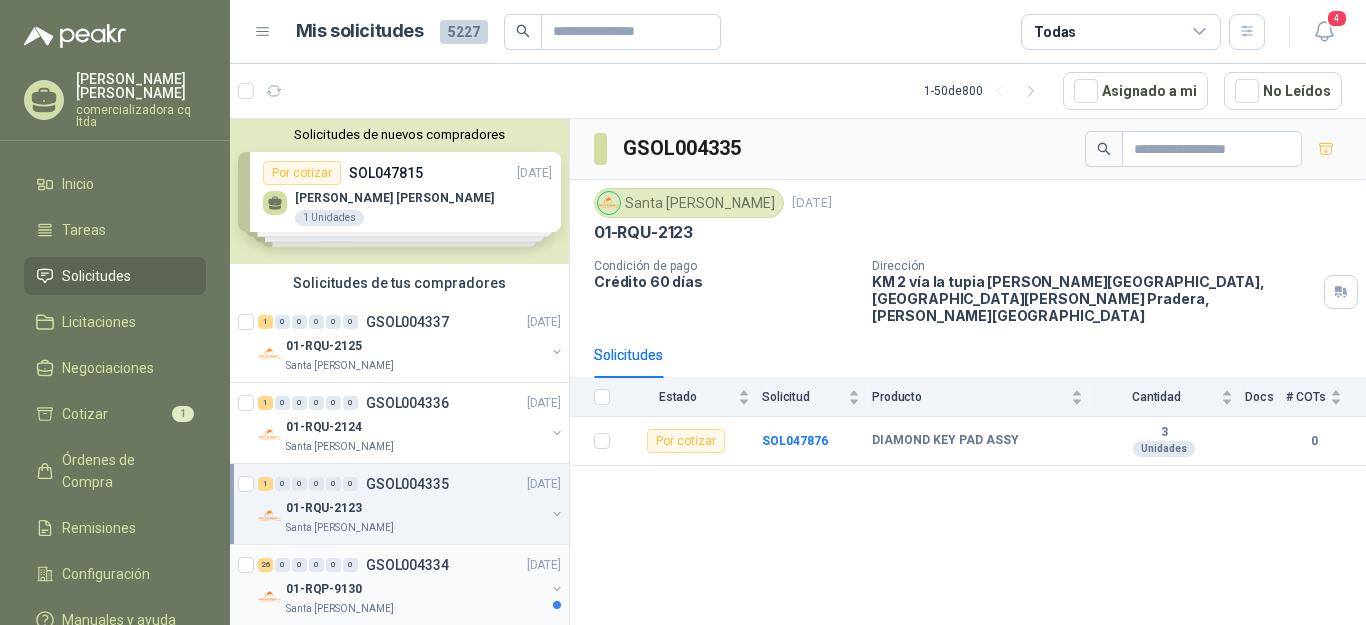 click on "01-RQP-9130" at bounding box center (324, 589) 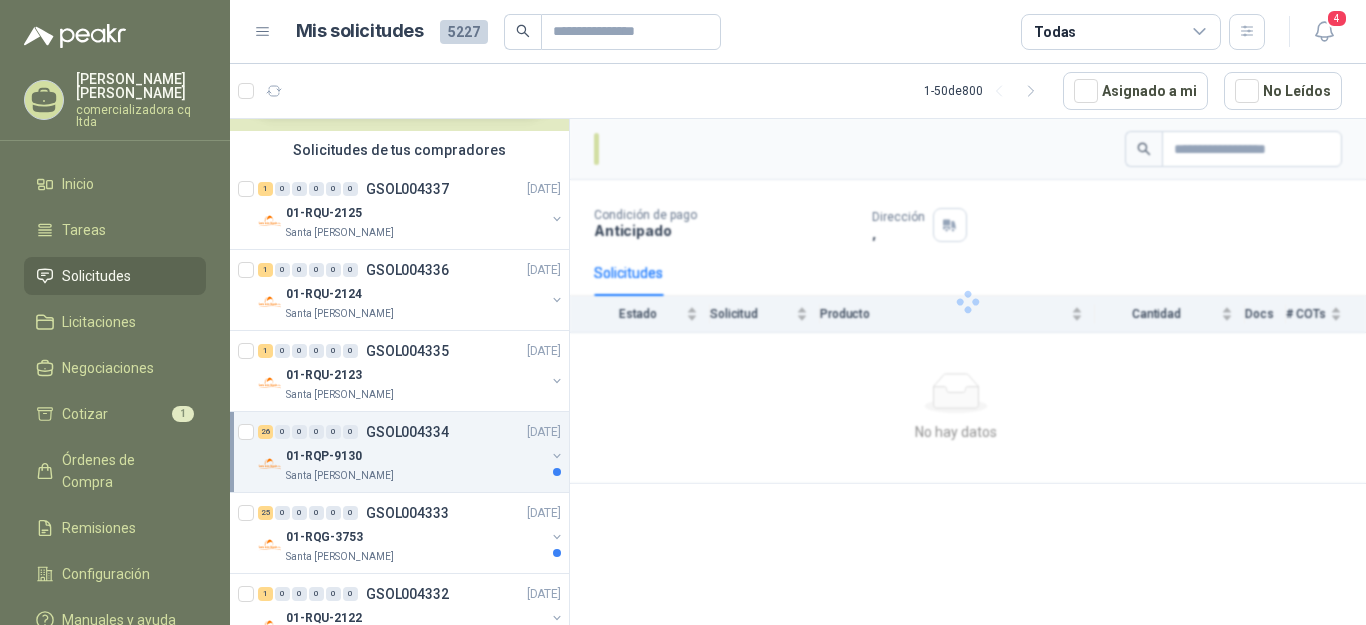 scroll, scrollTop: 175, scrollLeft: 0, axis: vertical 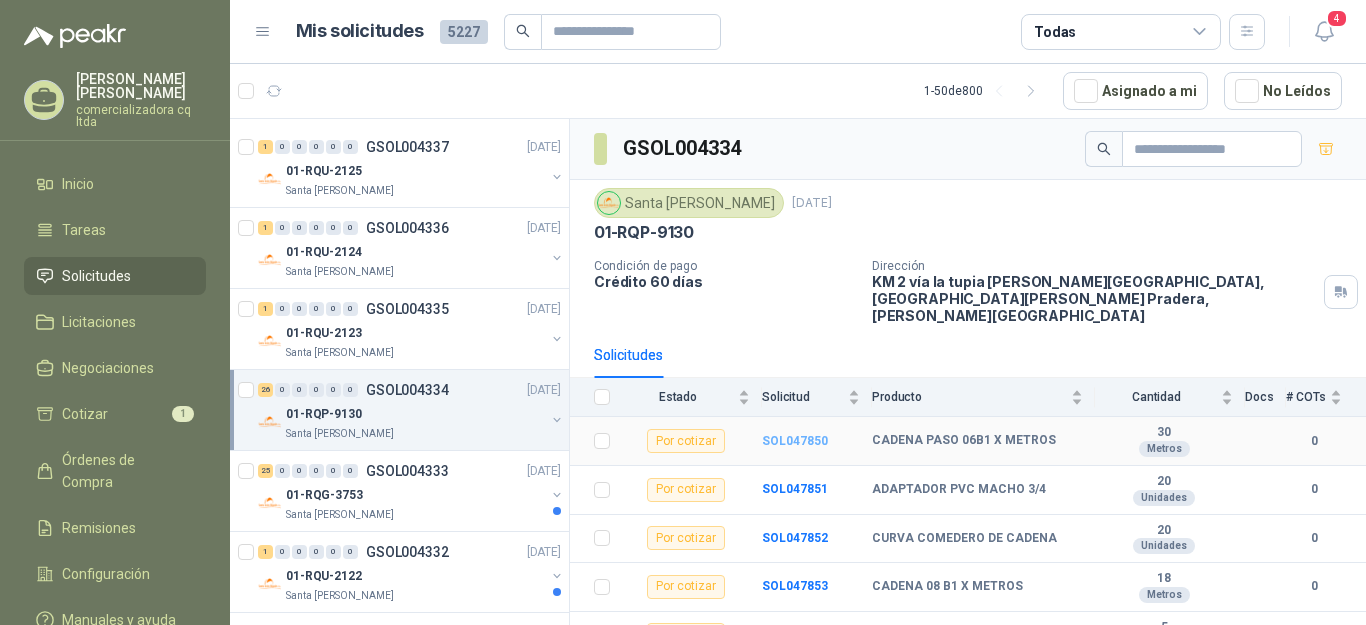 click on "SOL047850" at bounding box center [795, 441] 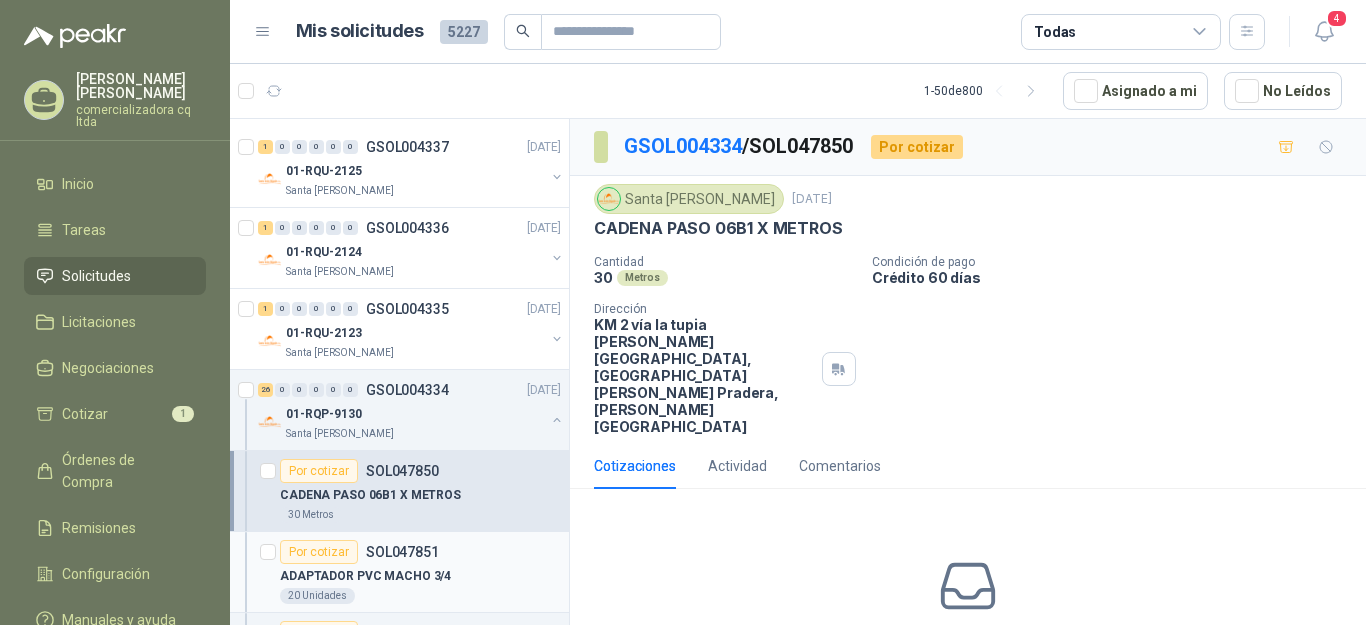 click on "ADAPTADOR PVC MACHO 3/4" at bounding box center [420, 576] 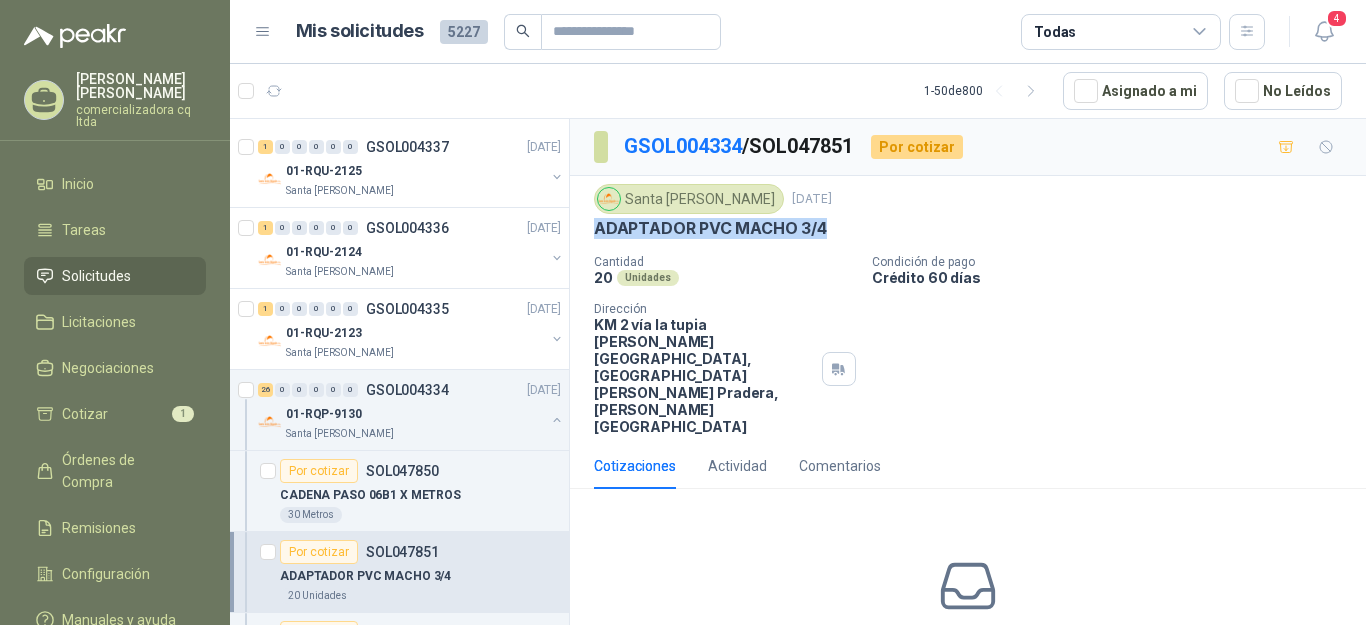 drag, startPoint x: 595, startPoint y: 230, endPoint x: 838, endPoint y: 227, distance: 243.01852 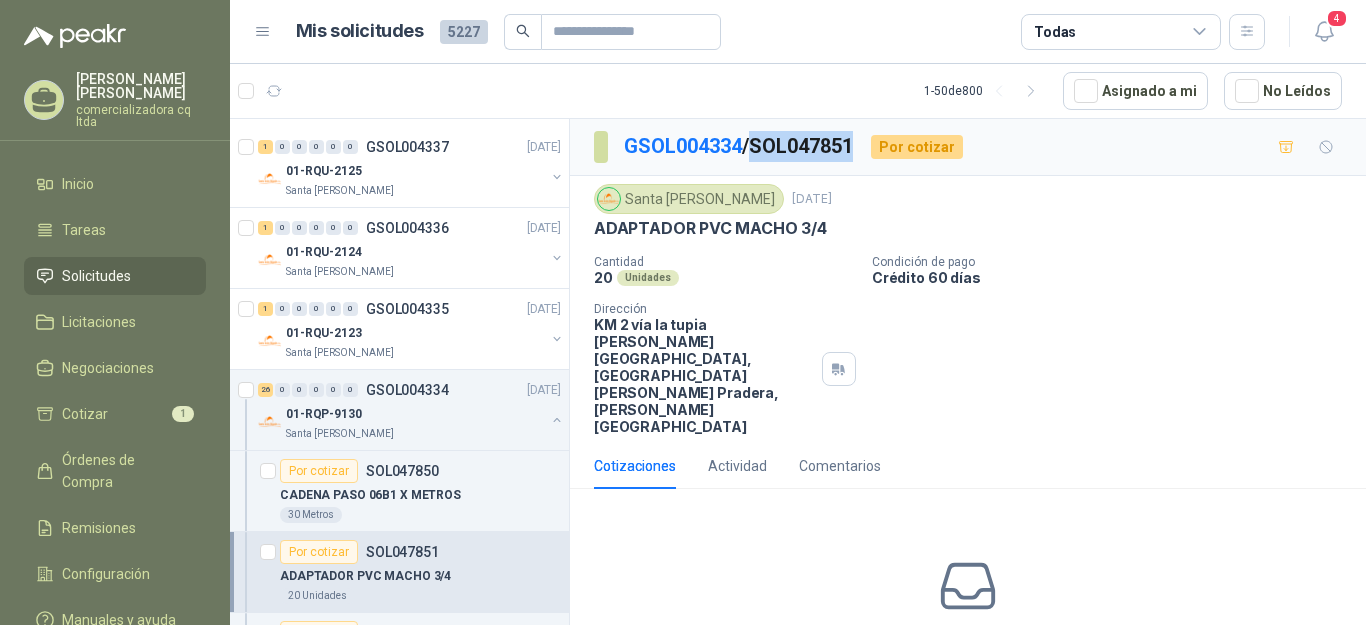 drag, startPoint x: 760, startPoint y: 142, endPoint x: 864, endPoint y: 147, distance: 104.120125 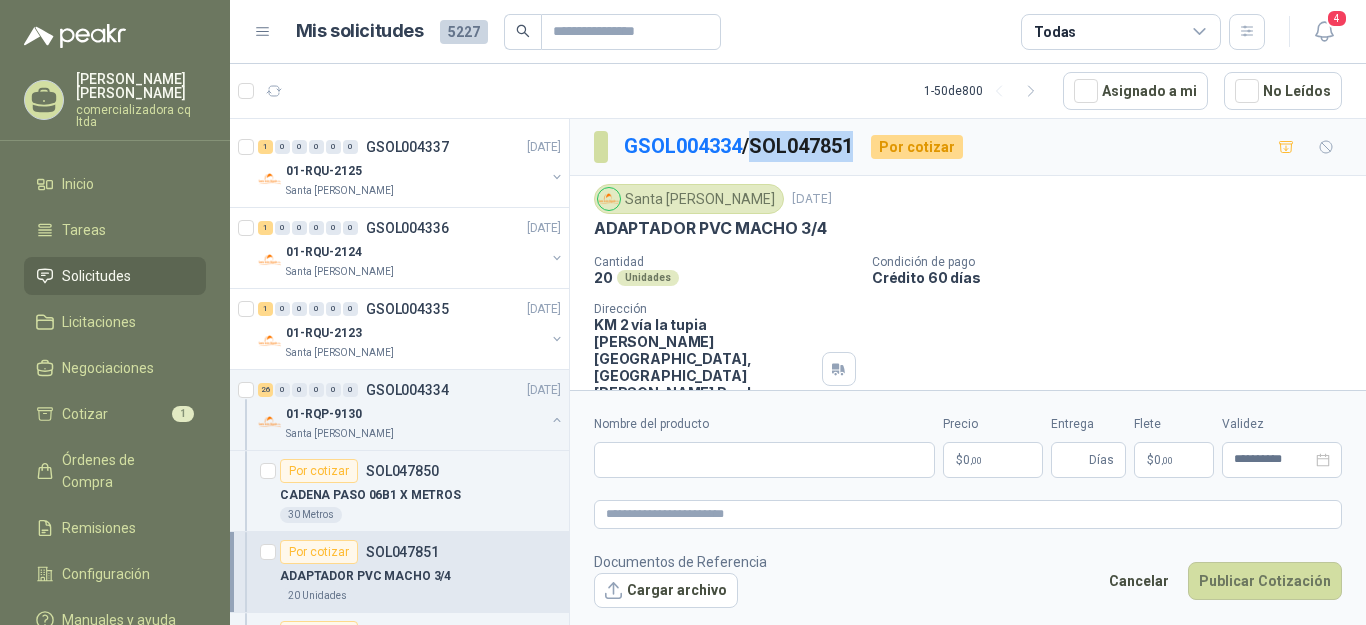 type 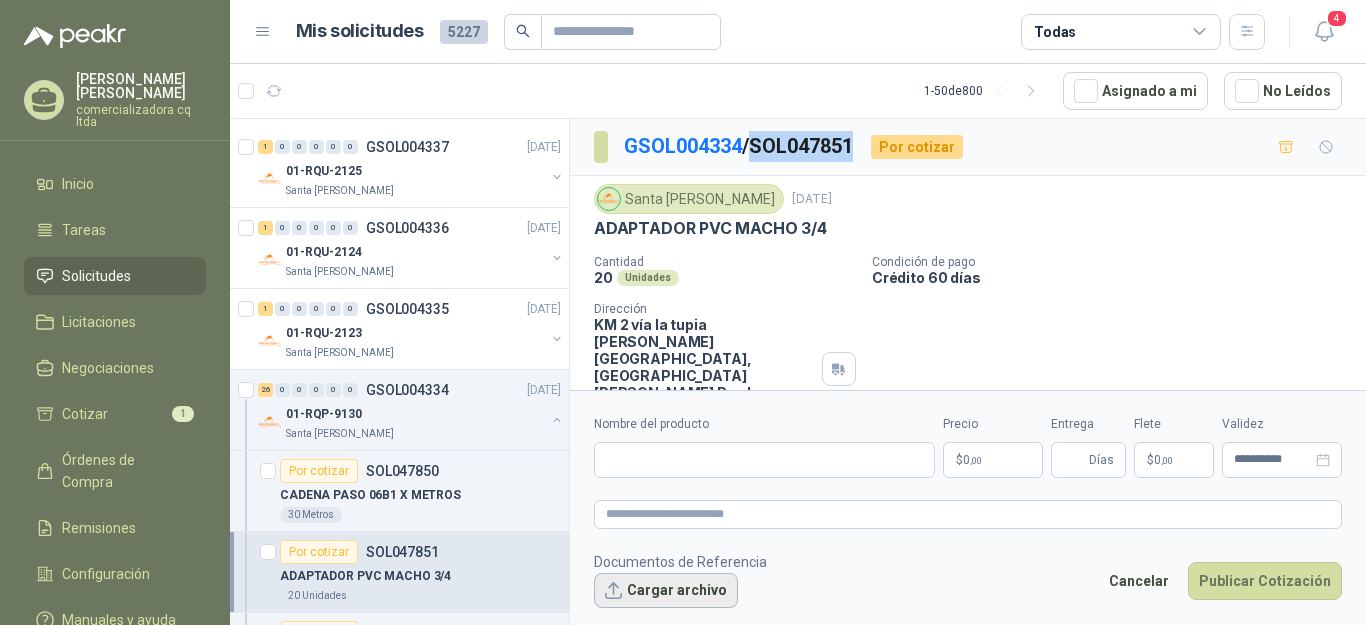 click on "Cargar archivo" at bounding box center [666, 591] 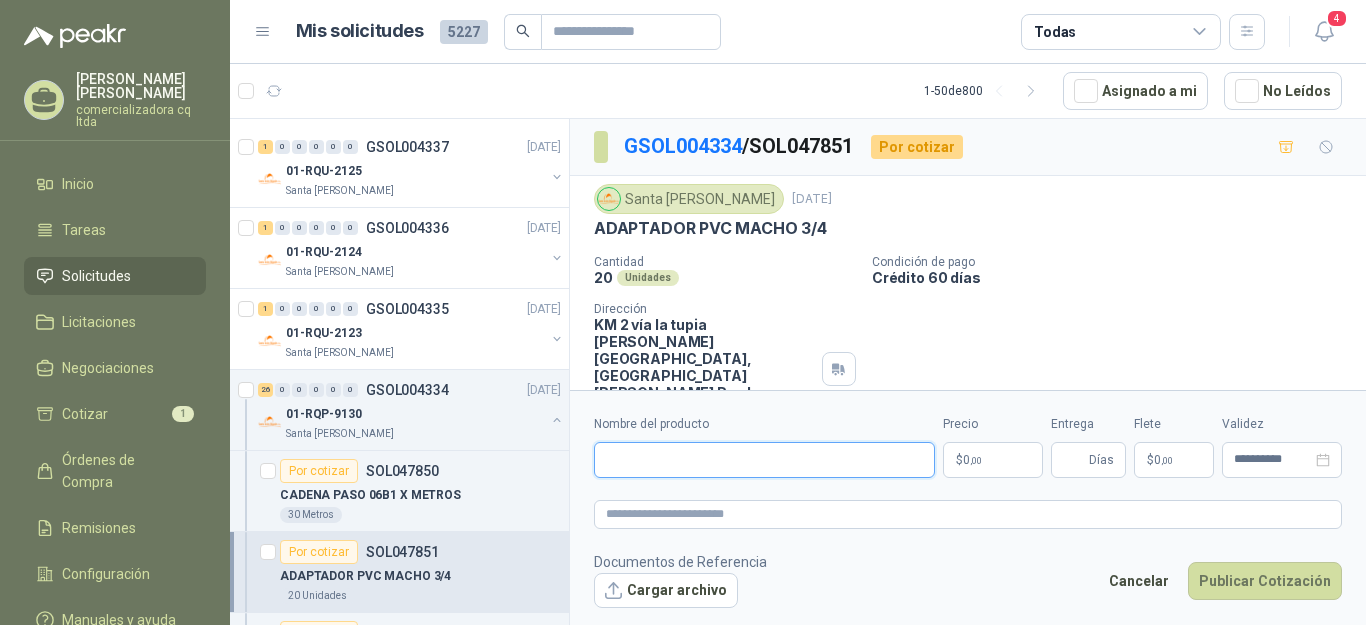 click on "Nombre del producto" at bounding box center (764, 460) 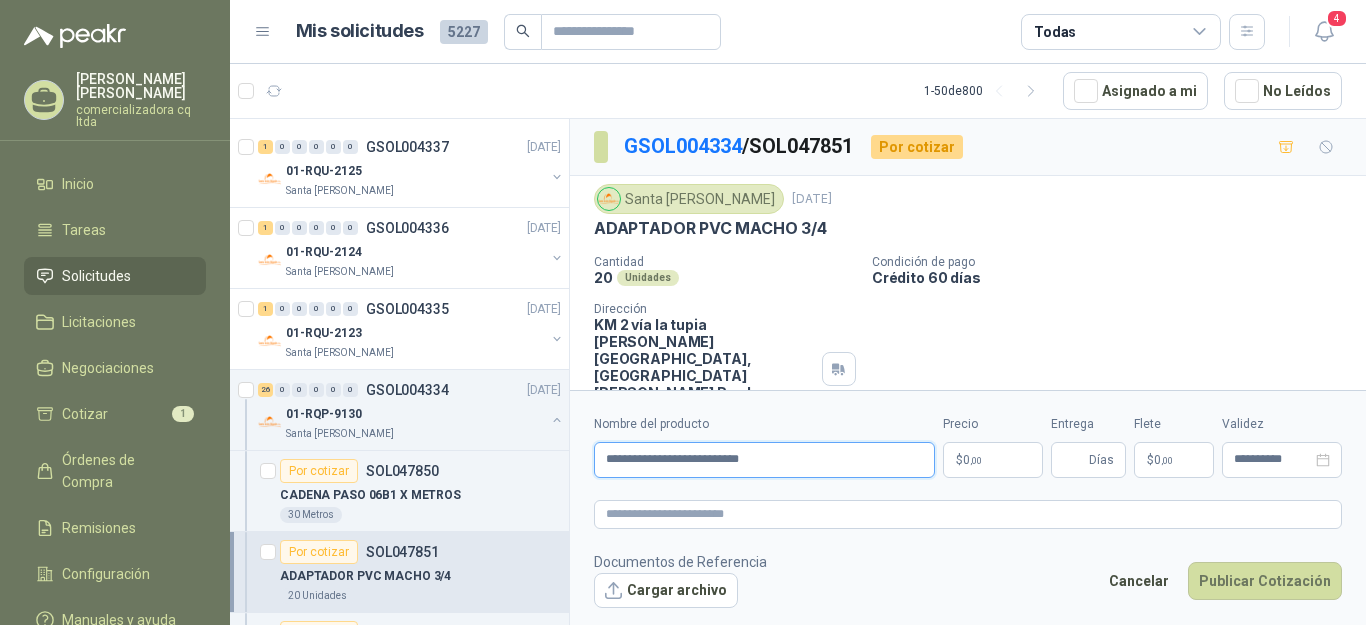 type on "**********" 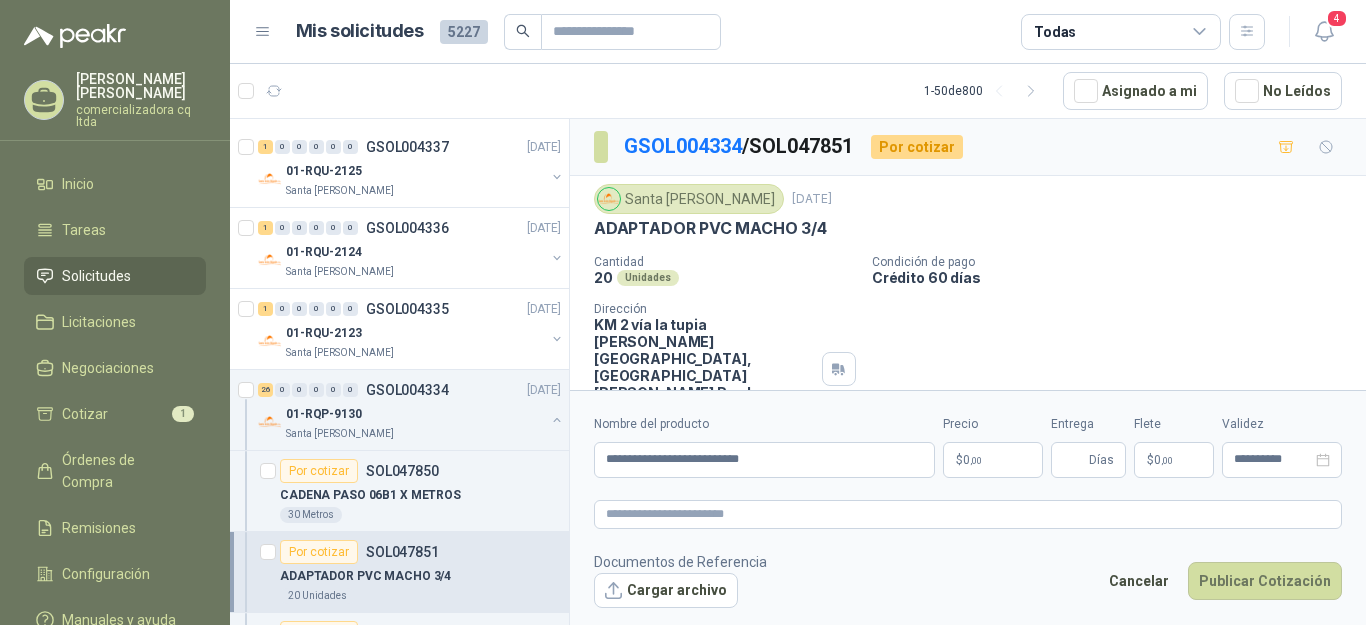 click on "$  0 ,00" at bounding box center (993, 460) 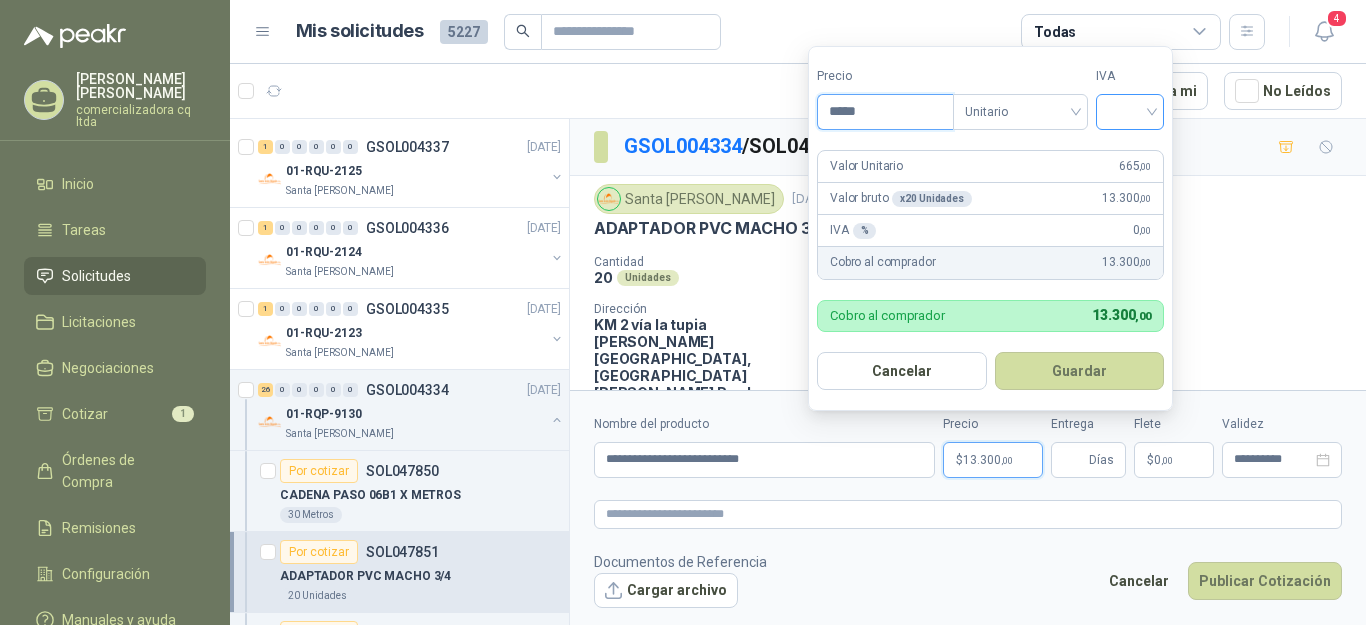 click at bounding box center [1130, 112] 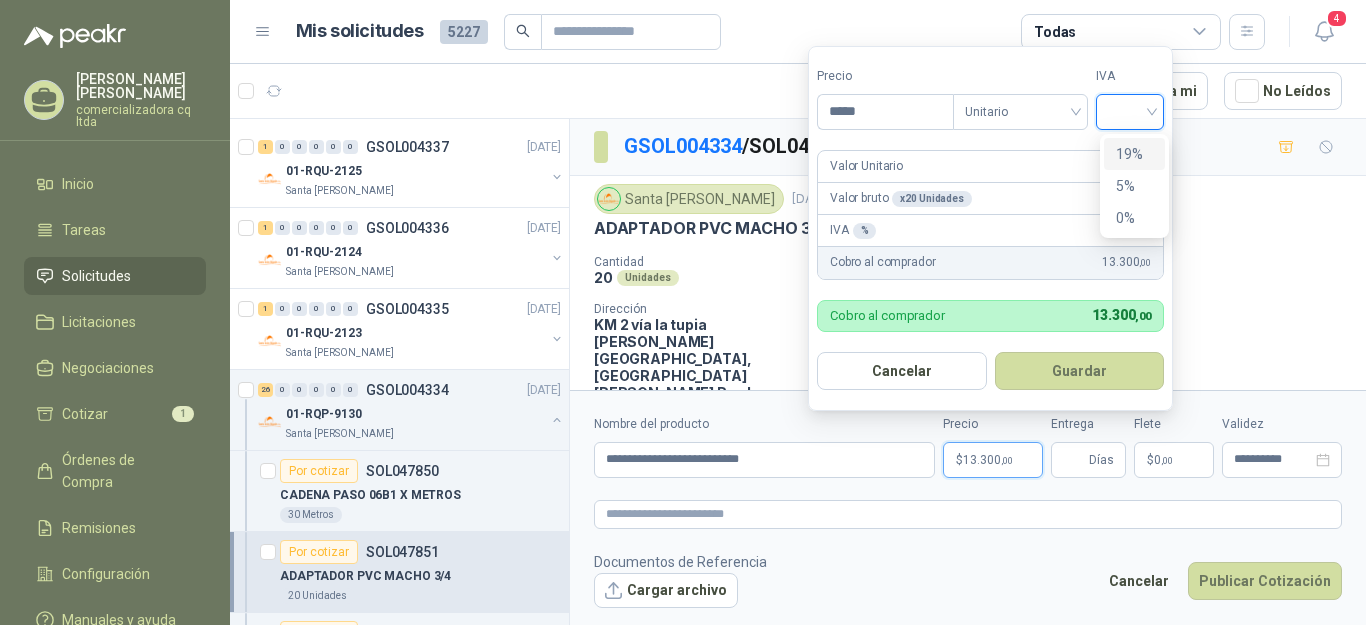 click on "19%" at bounding box center (1134, 154) 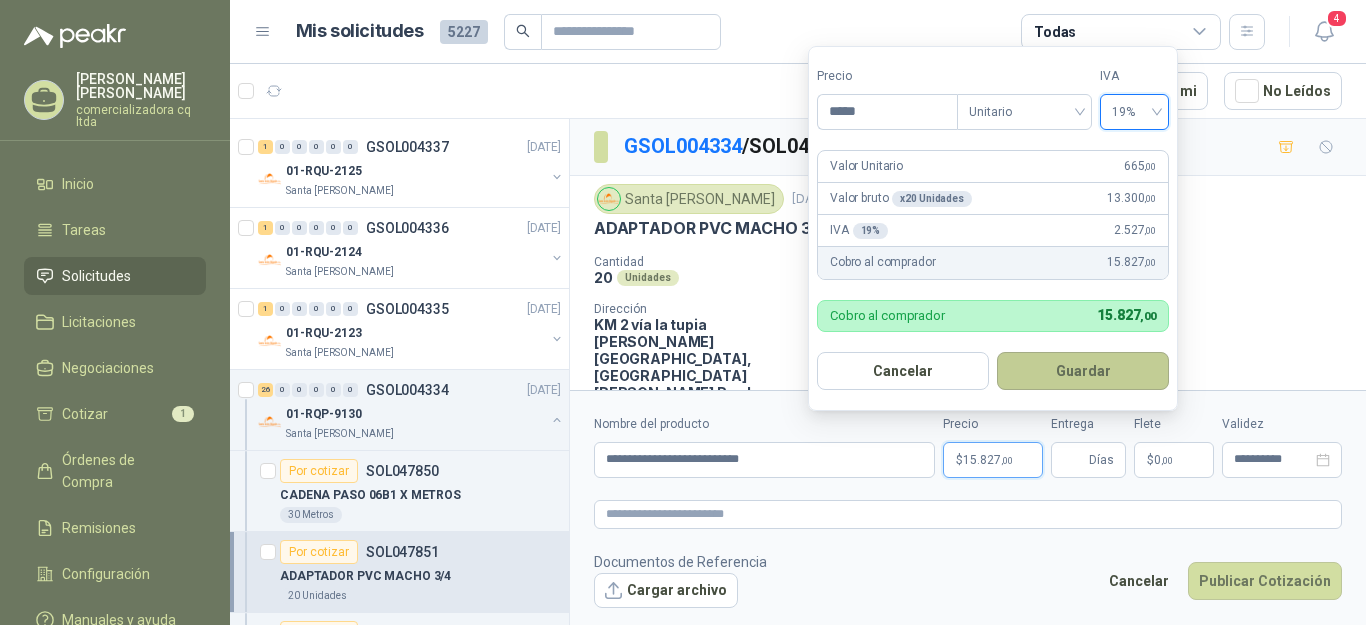 click on "Guardar" at bounding box center (1083, 371) 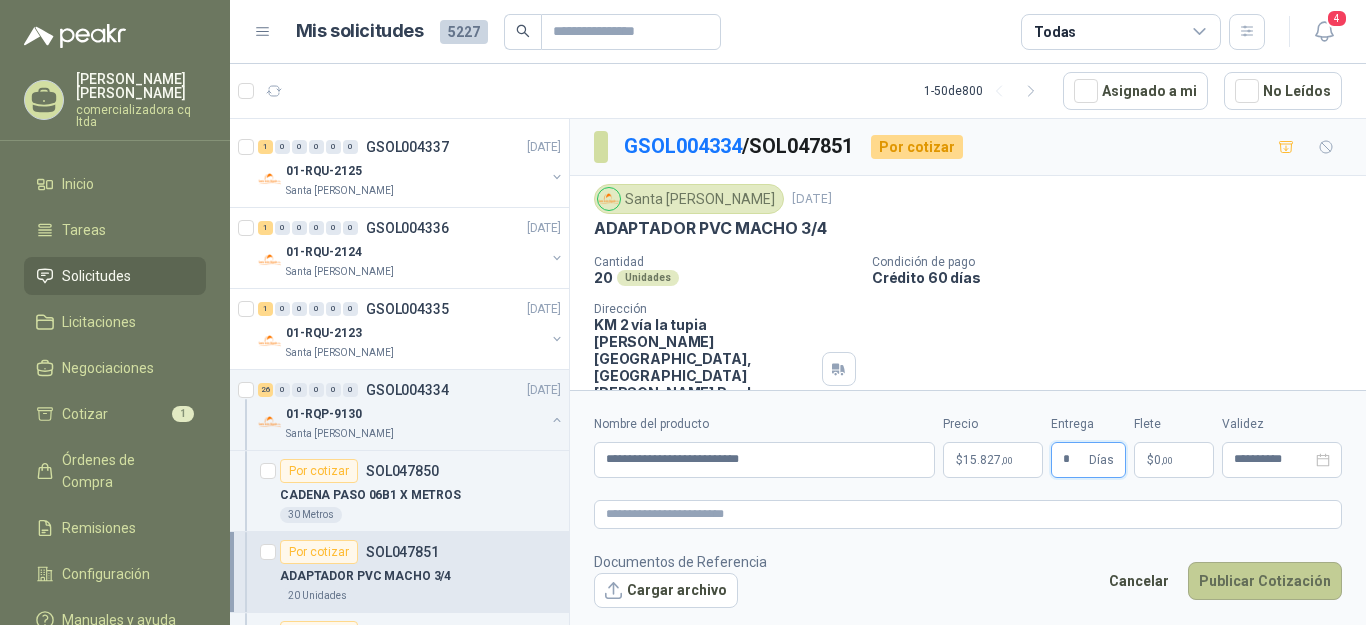 type on "*" 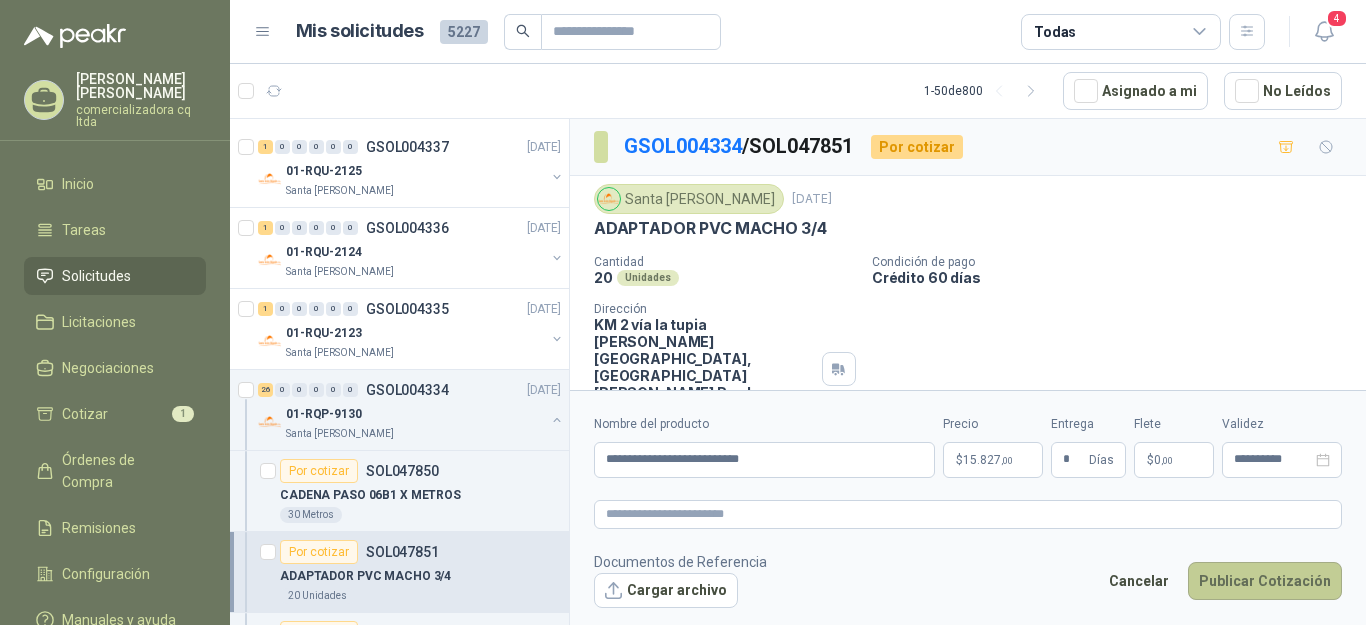 click on "Publicar Cotización" at bounding box center [1265, 581] 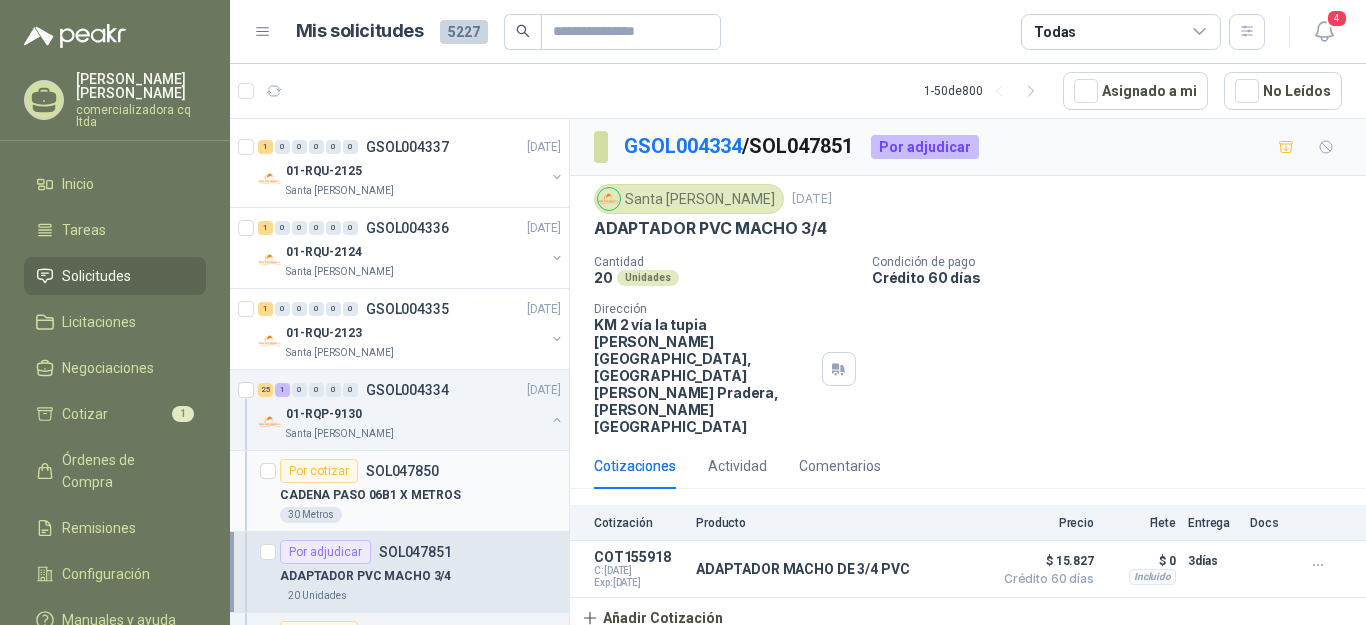 click on "CADENA PASO 06B1 X METROS" at bounding box center [370, 495] 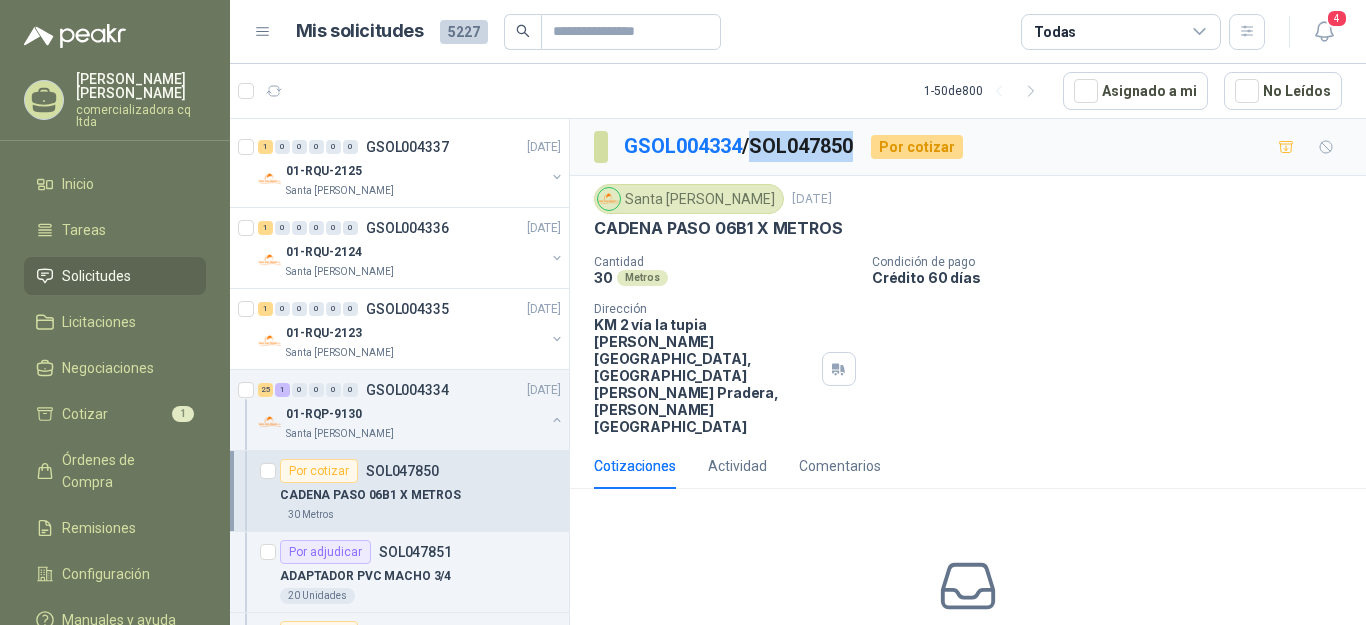 drag, startPoint x: 765, startPoint y: 137, endPoint x: 862, endPoint y: 136, distance: 97.00516 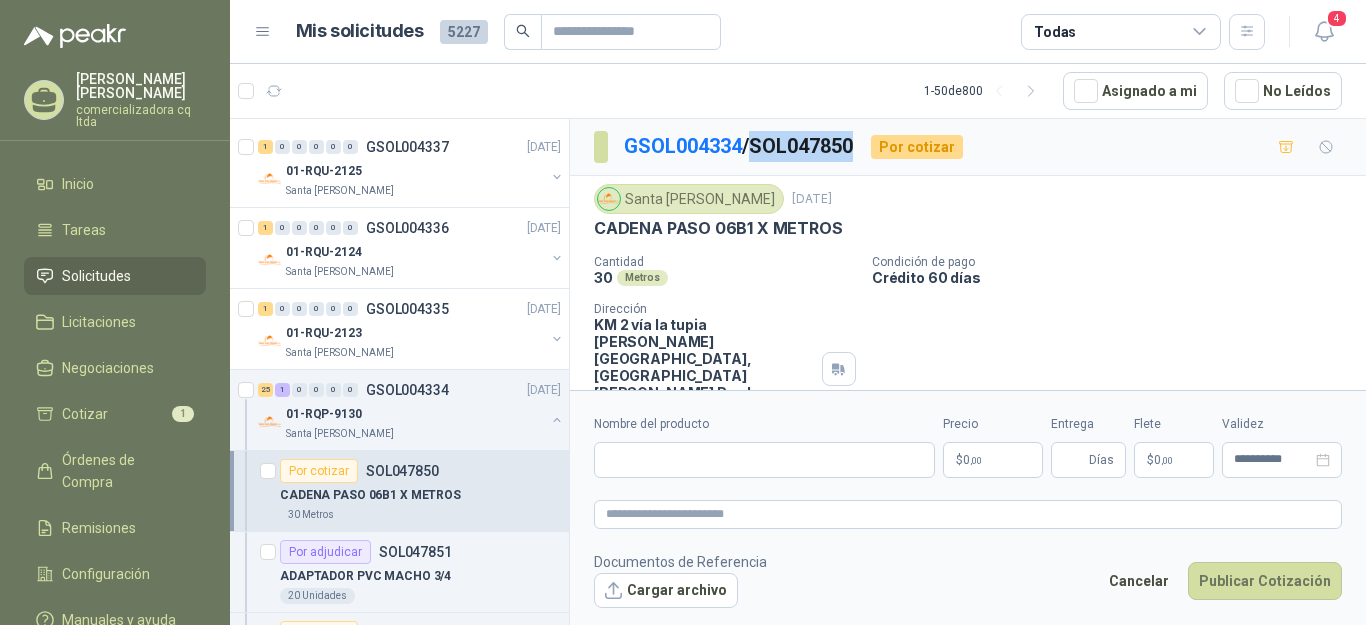 type 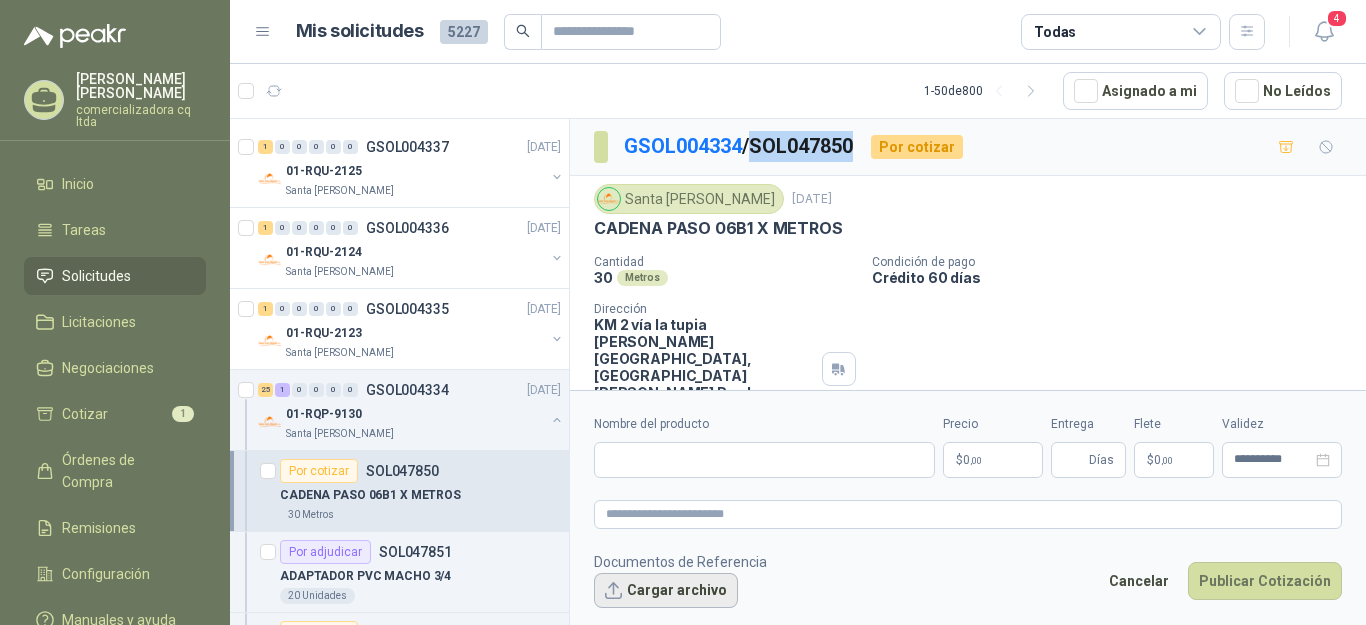 click on "Cargar archivo" at bounding box center [666, 591] 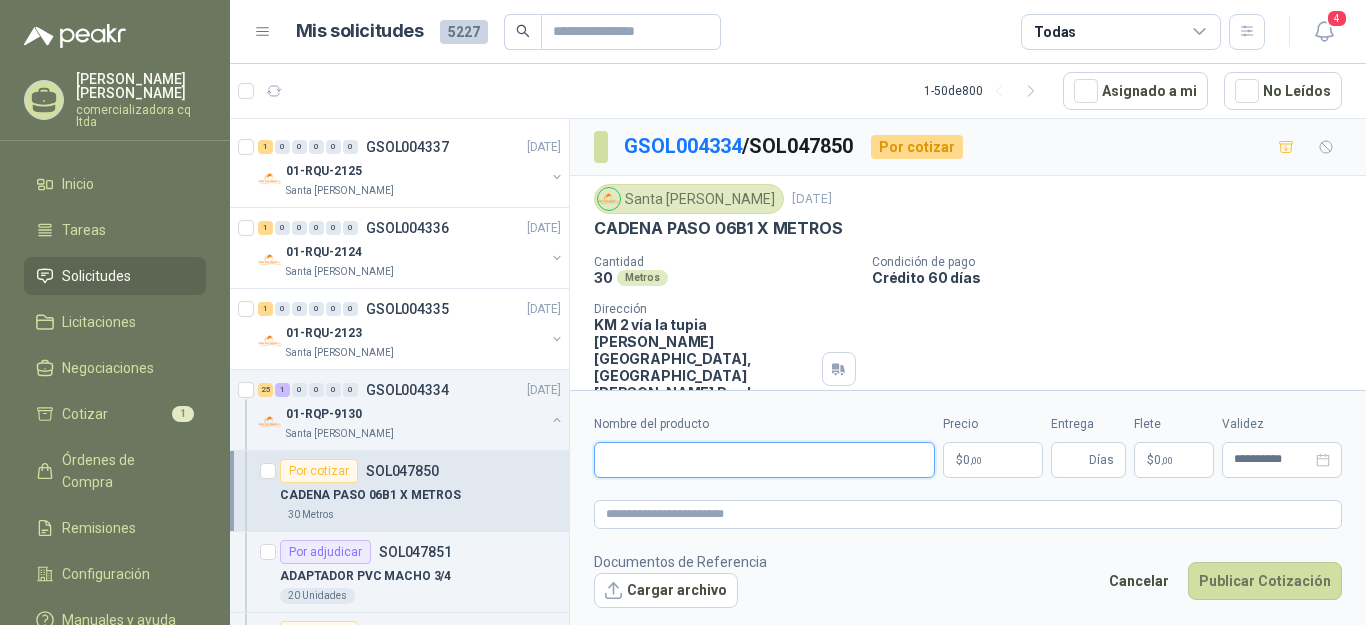 click on "Nombre del producto" at bounding box center [764, 460] 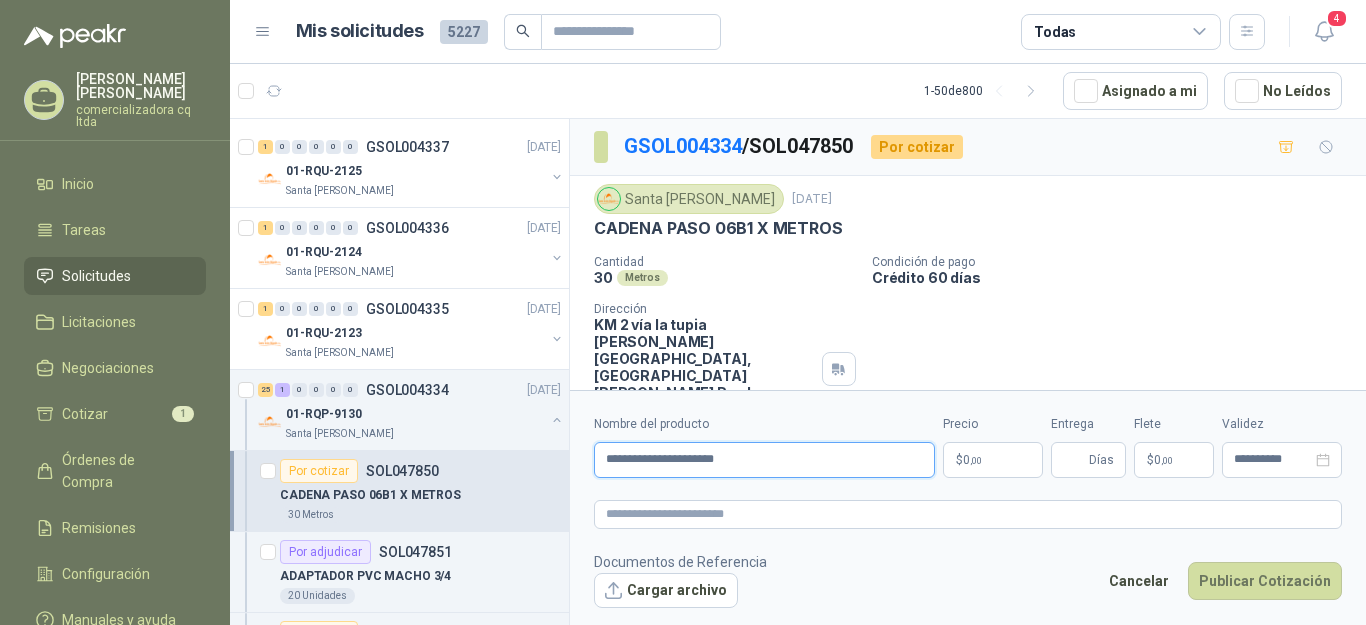 type on "**********" 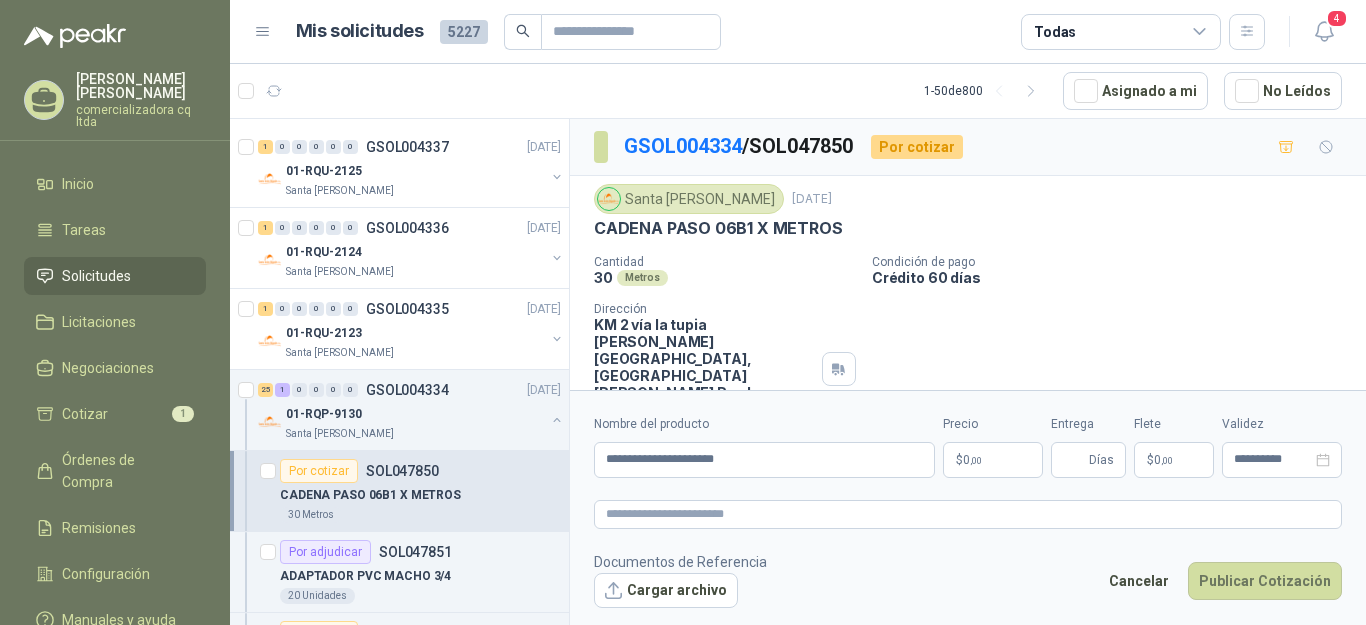 click on "$  0 ,00" at bounding box center [993, 460] 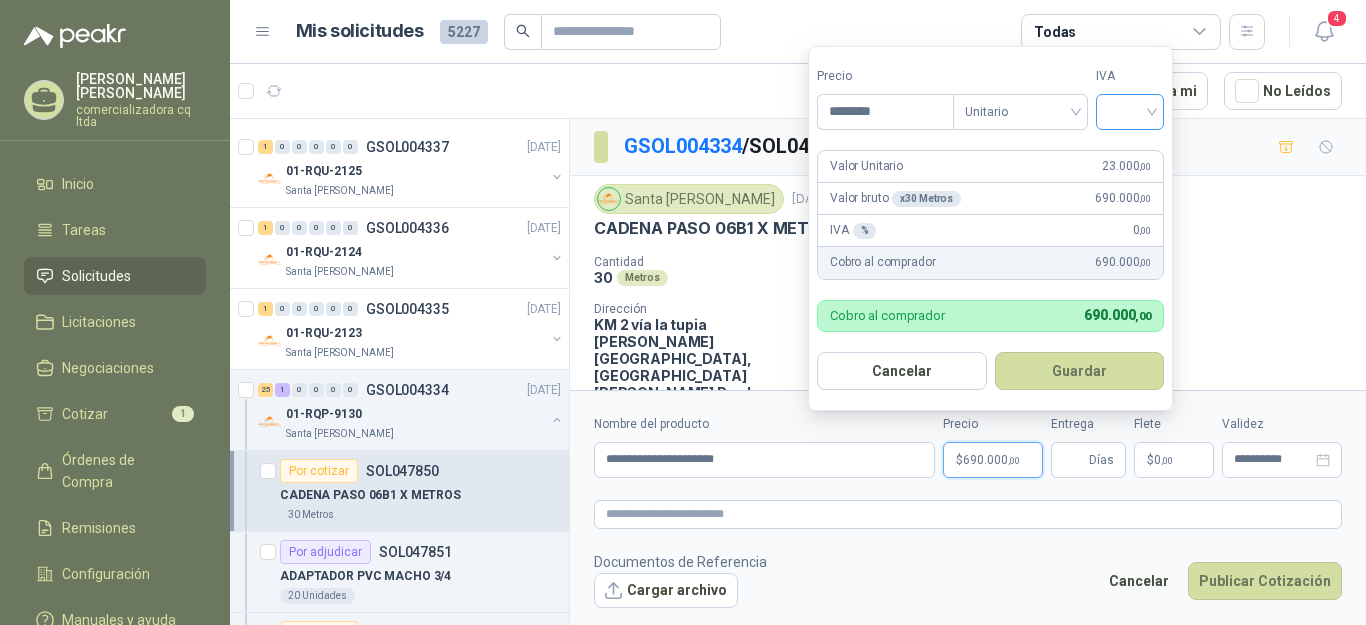 type on "********" 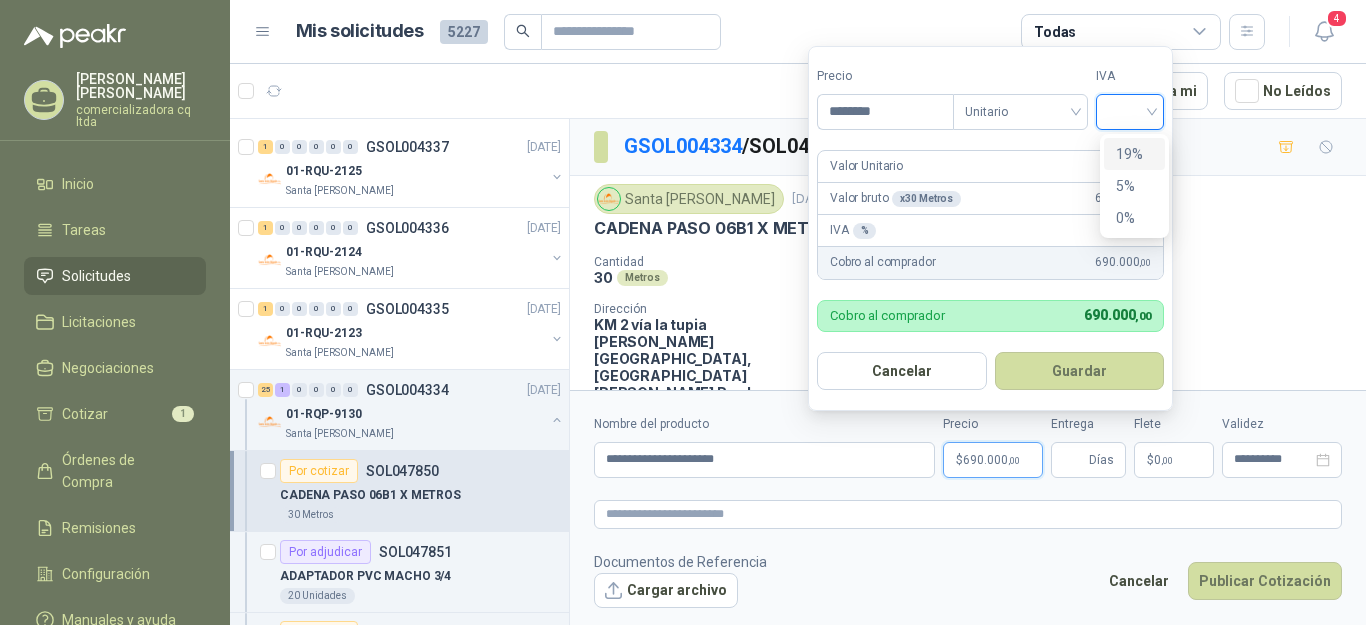 click on "19%" at bounding box center [1134, 154] 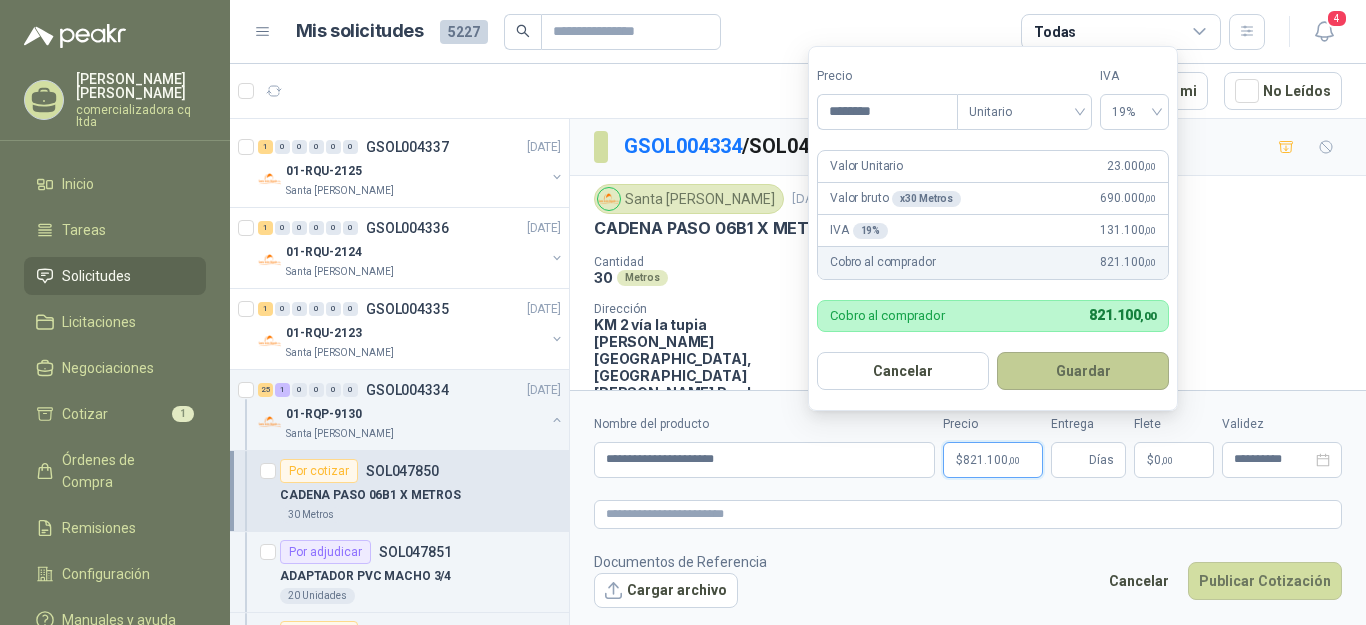 click on "Guardar" at bounding box center (1083, 371) 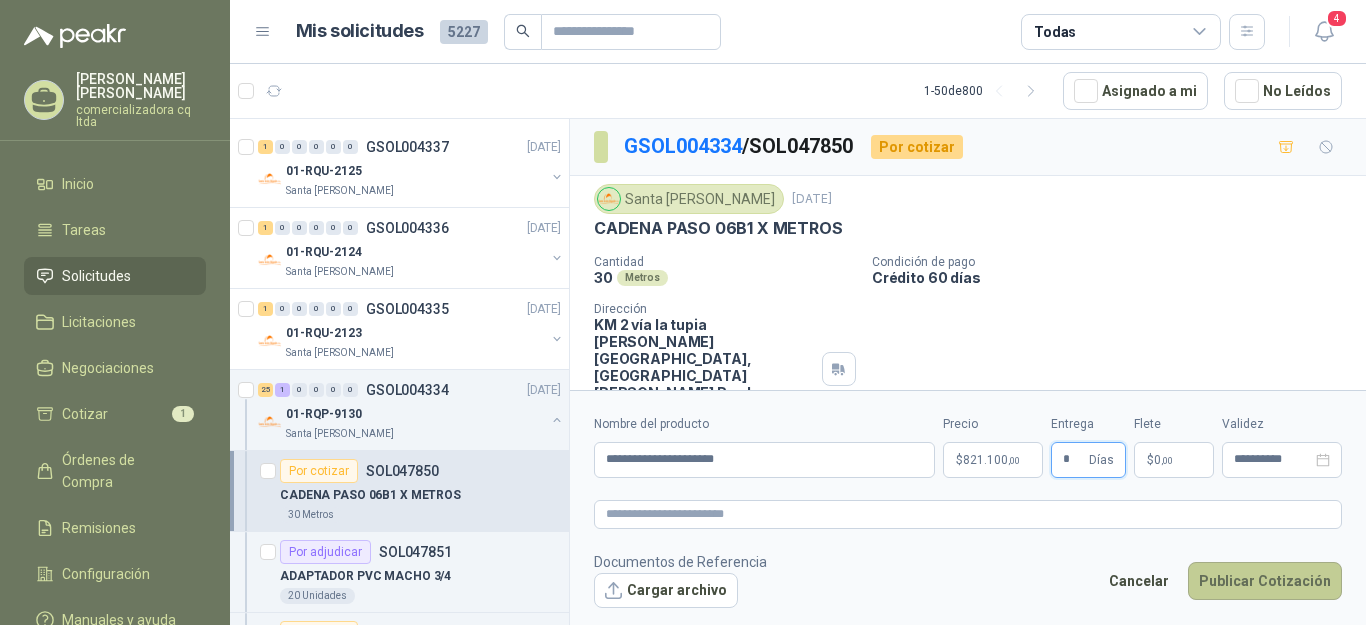 type on "*" 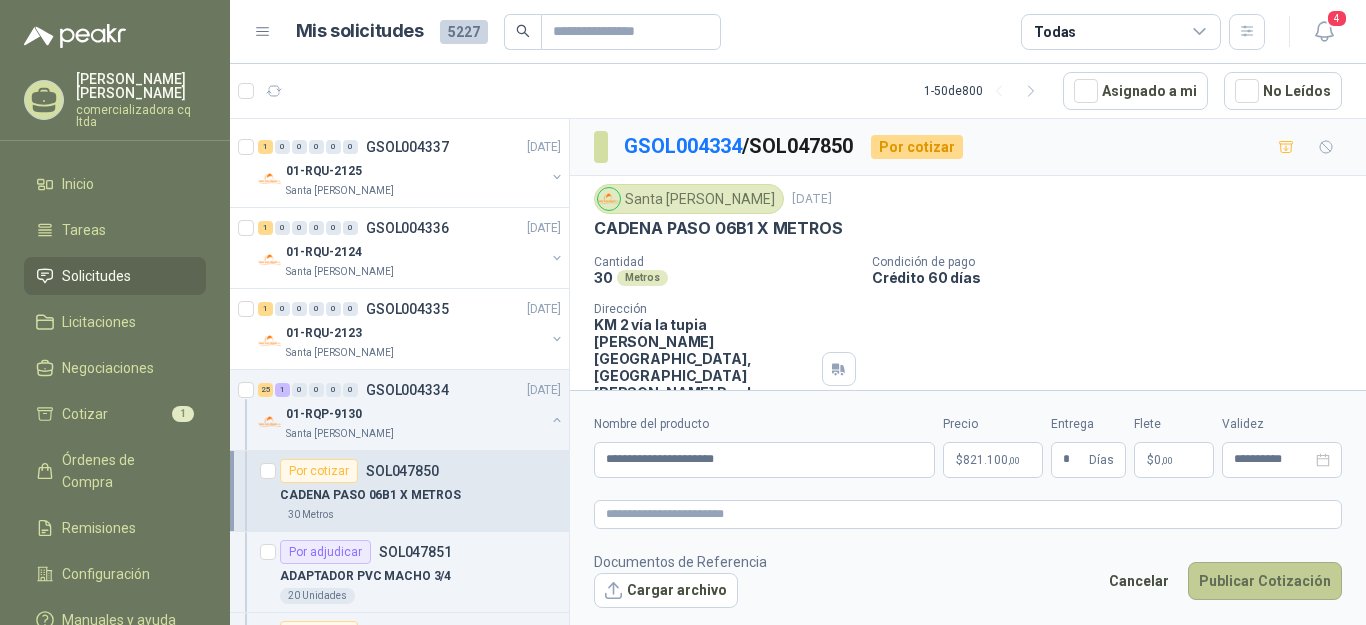 click on "Publicar Cotización" at bounding box center (1265, 581) 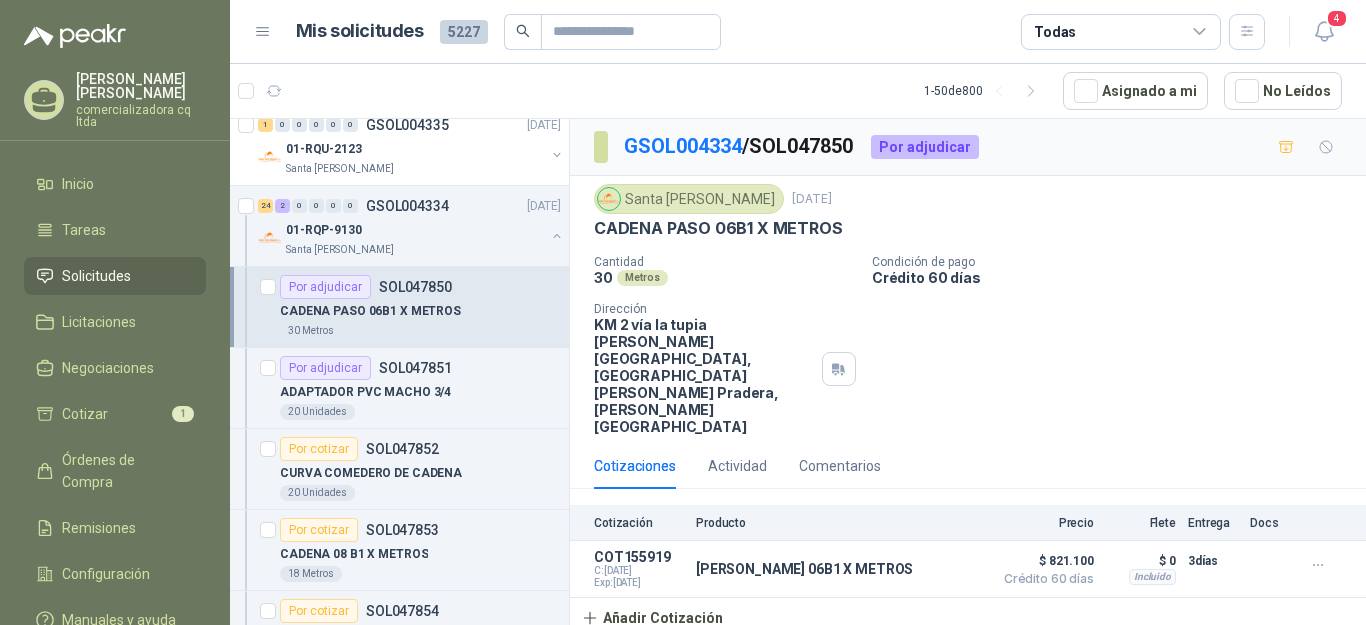 scroll, scrollTop: 385, scrollLeft: 0, axis: vertical 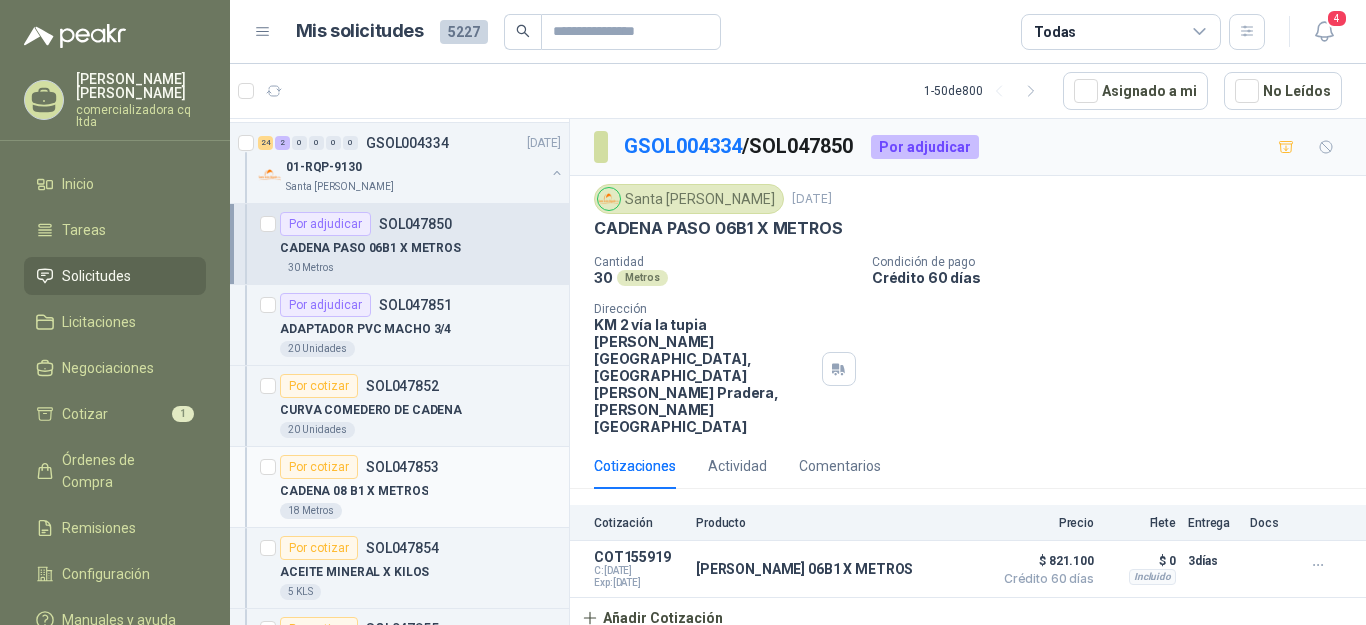 click on "CADENA 08 B1  X METROS" at bounding box center (354, 491) 